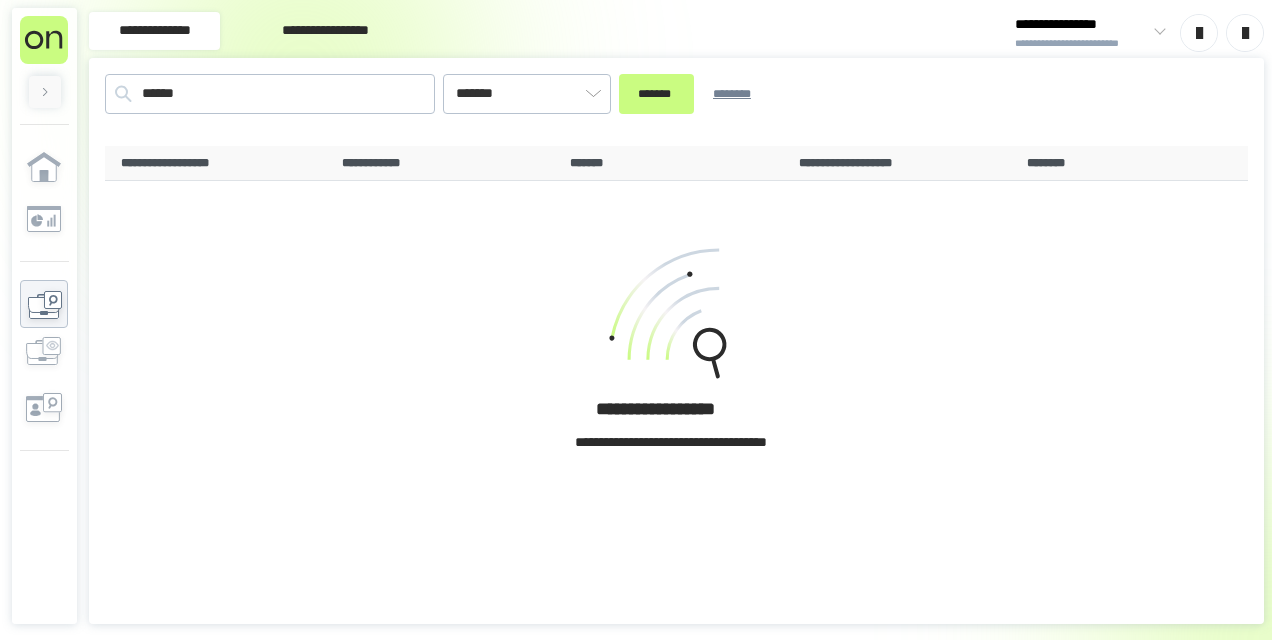 scroll, scrollTop: 0, scrollLeft: 0, axis: both 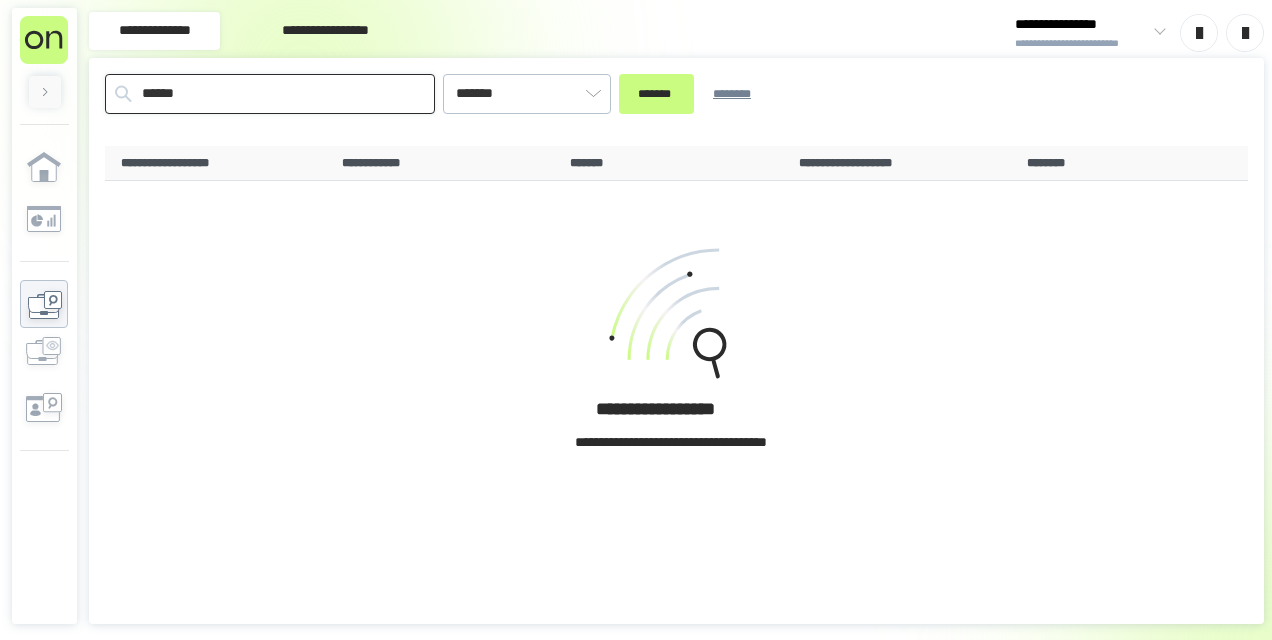 drag, startPoint x: 216, startPoint y: 95, endPoint x: 0, endPoint y: 146, distance: 221.93918 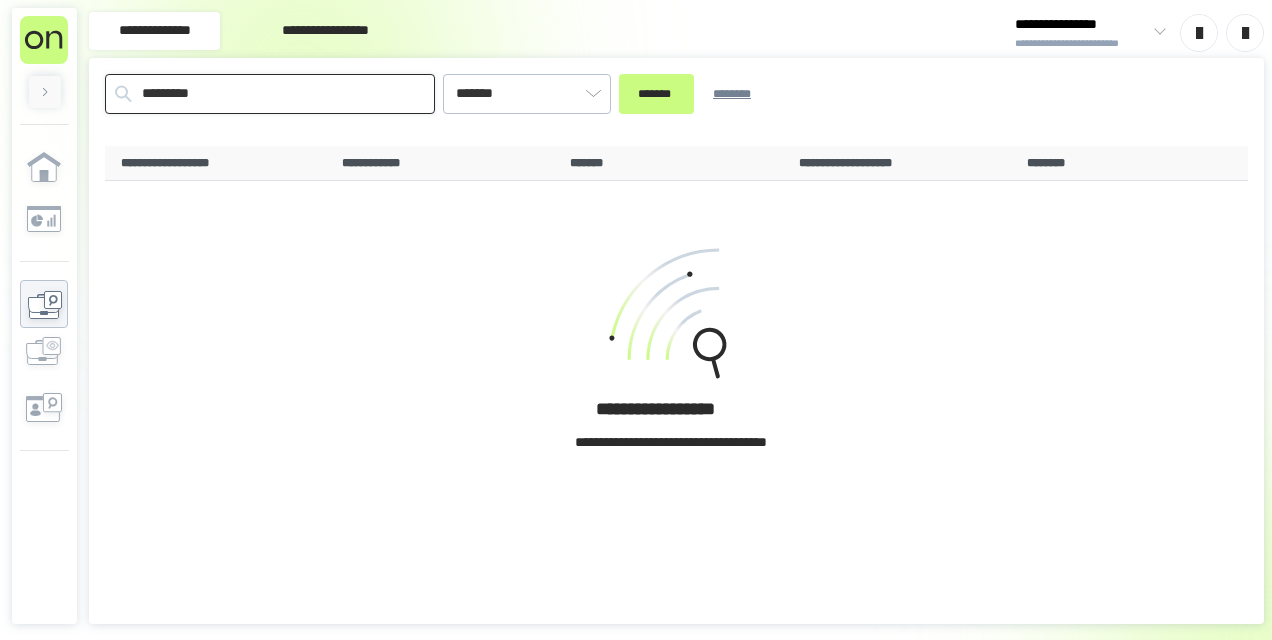 type on "*********" 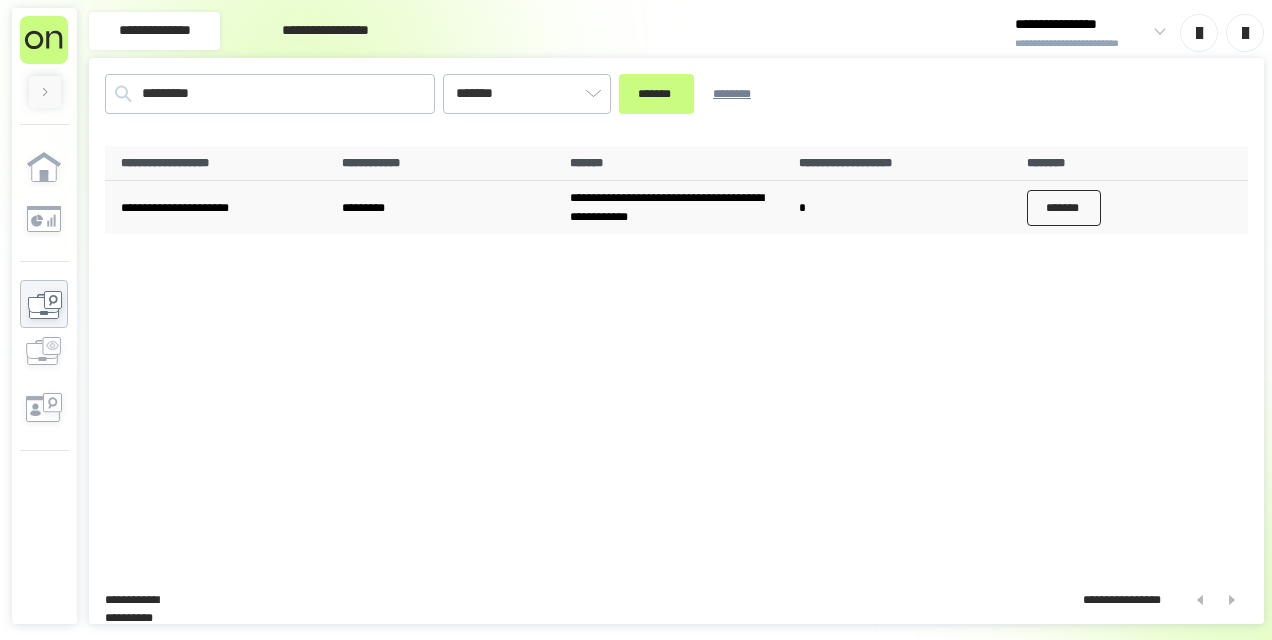 click on "*******" at bounding box center (1064, 208) 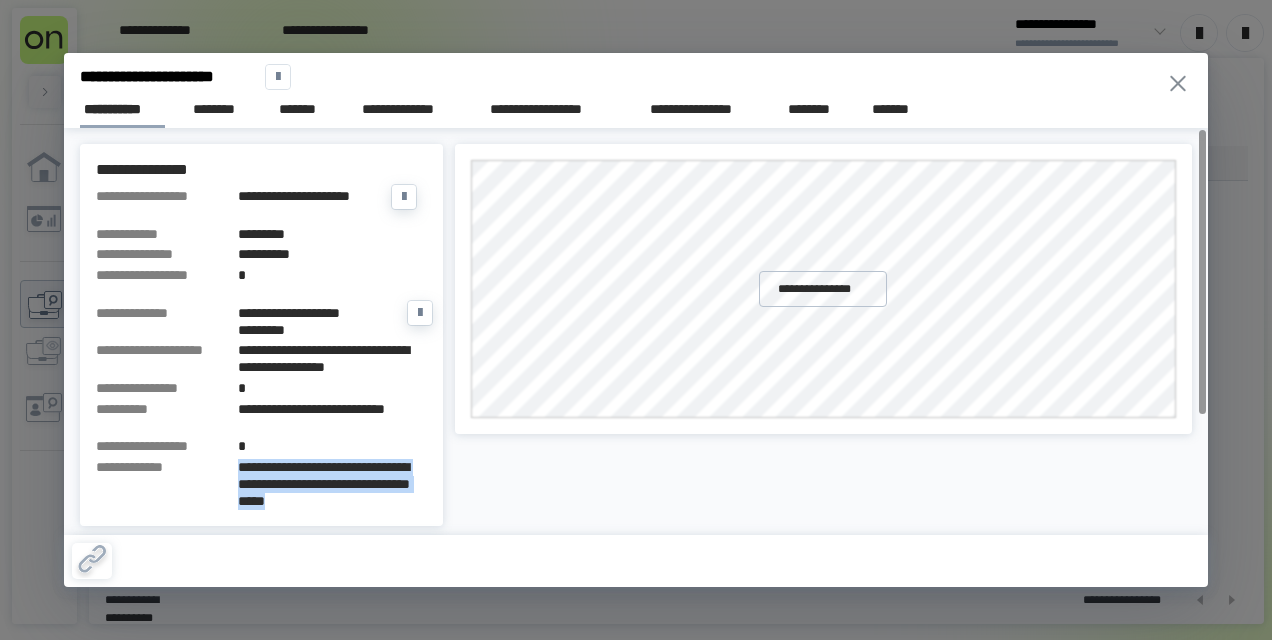 drag, startPoint x: 235, startPoint y: 463, endPoint x: 400, endPoint y: 517, distance: 173.61163 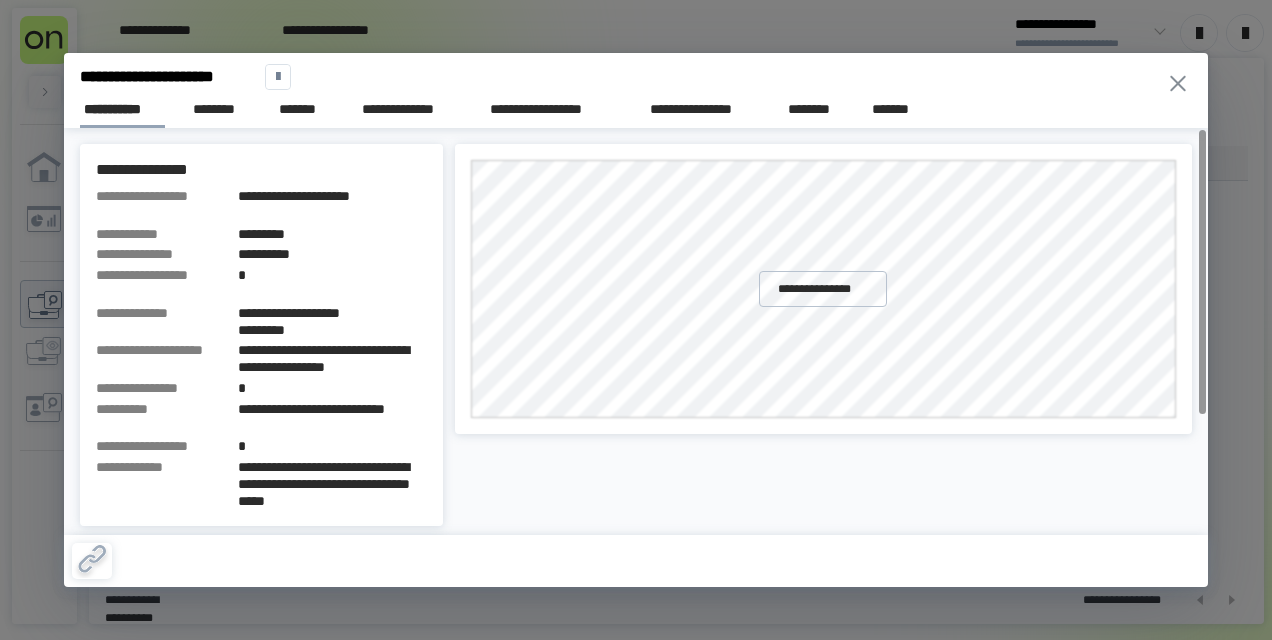 click on "**********" at bounding box center (824, 417) 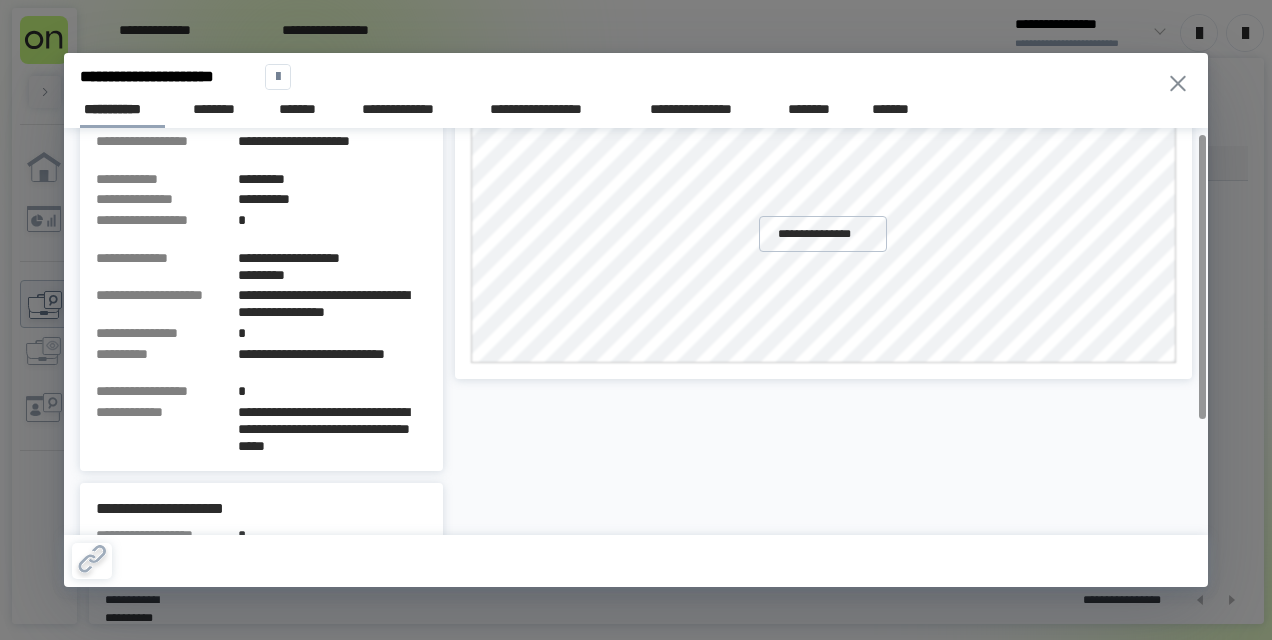 scroll, scrollTop: 170, scrollLeft: 0, axis: vertical 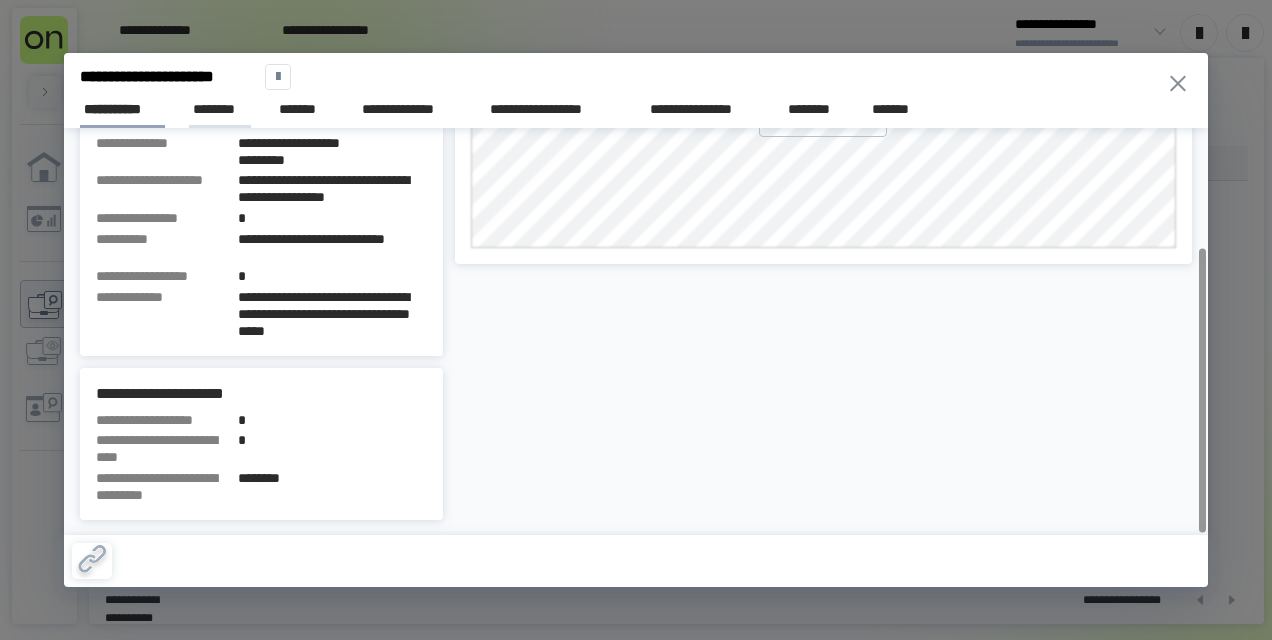 click on "********" at bounding box center (220, 109) 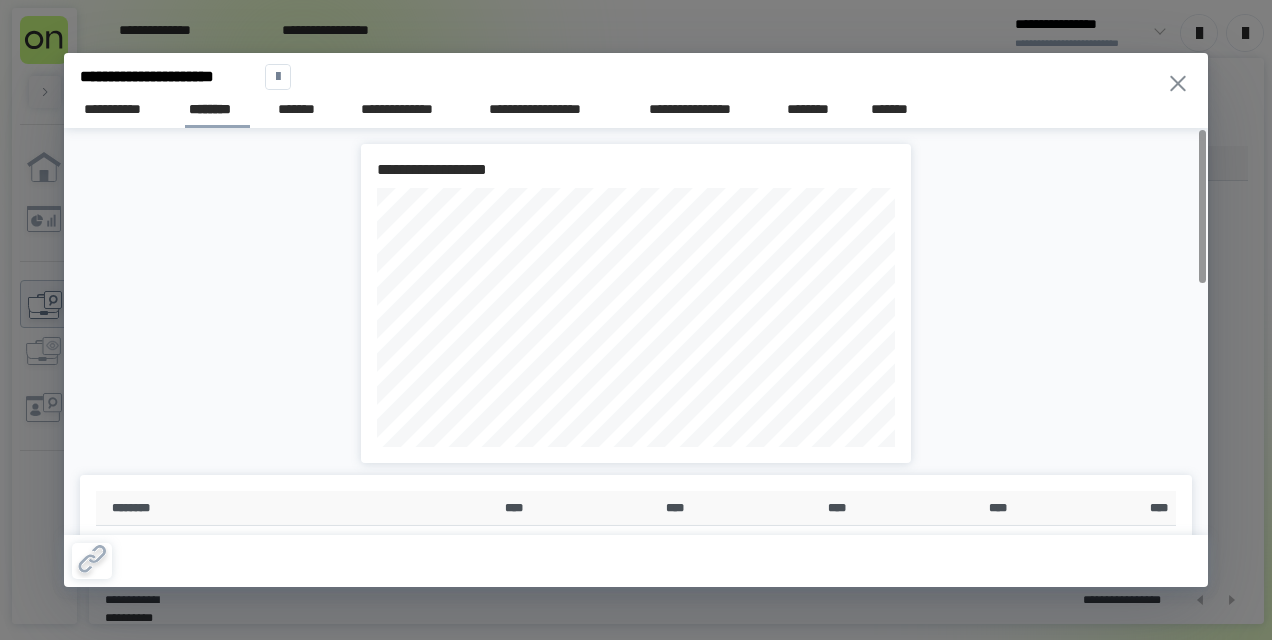type 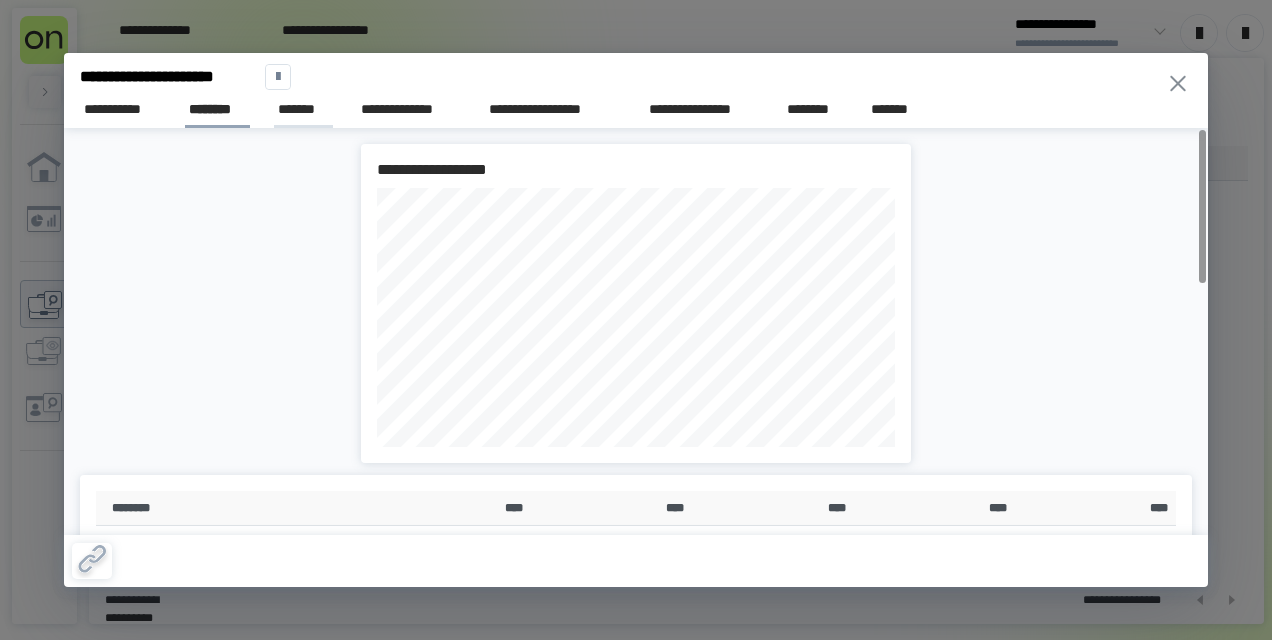 click on "*******" at bounding box center [303, 109] 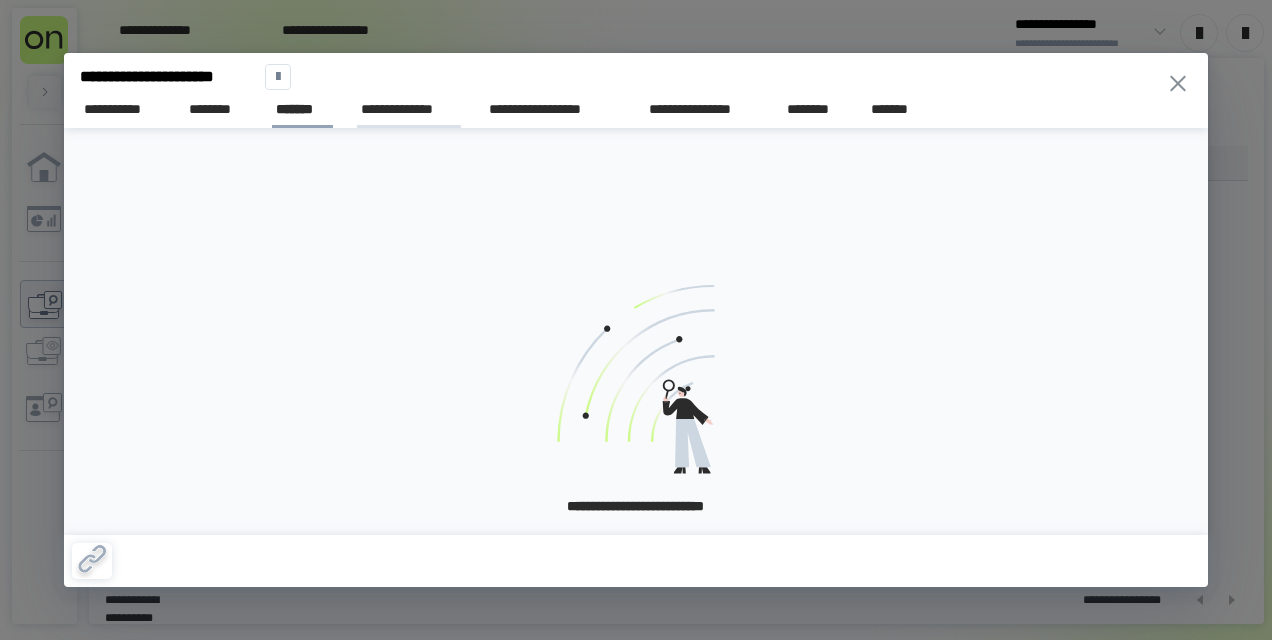 click on "**********" at bounding box center (409, 109) 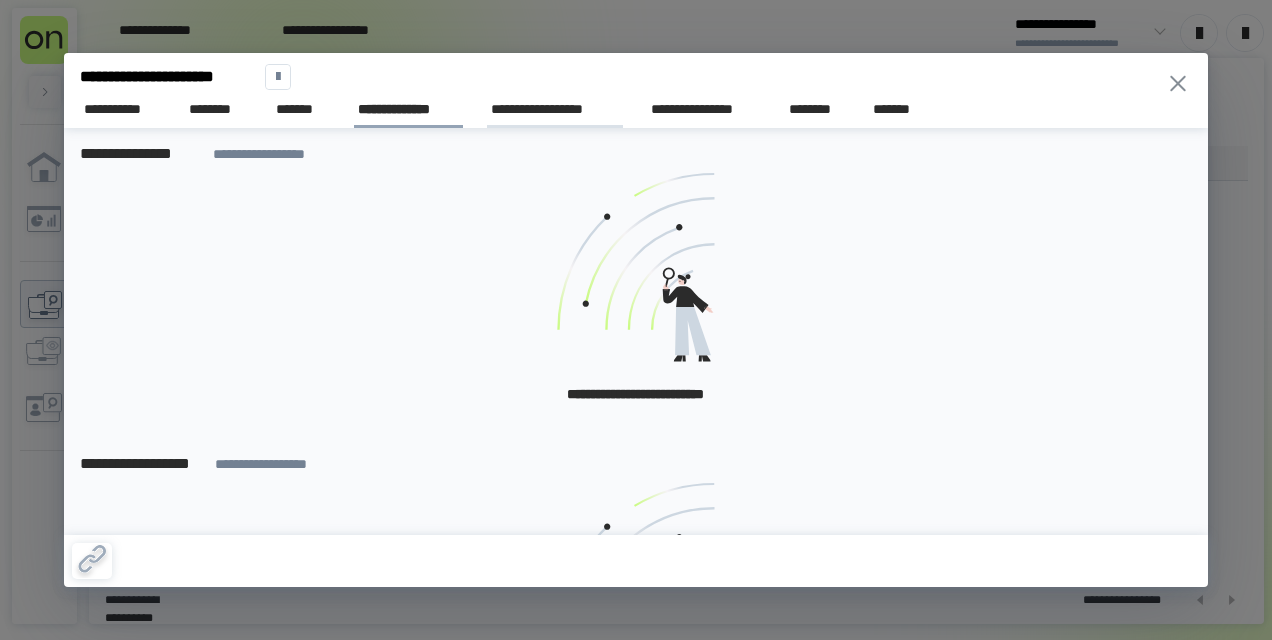 click on "**********" at bounding box center (555, 109) 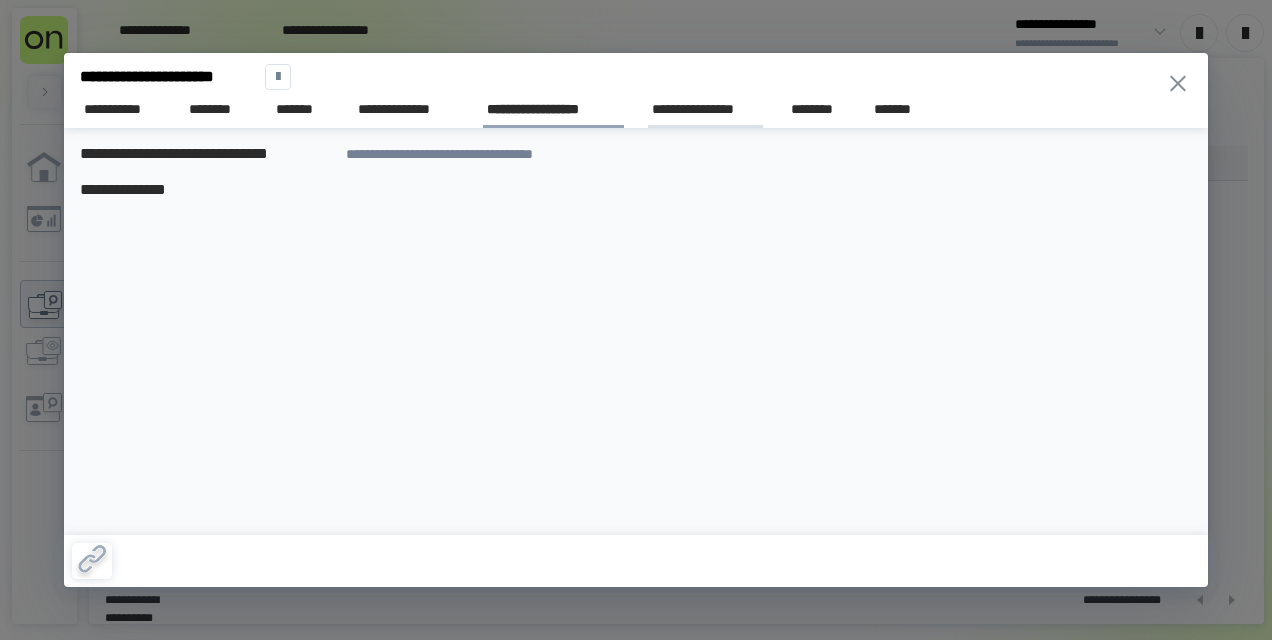 click on "**********" at bounding box center (705, 109) 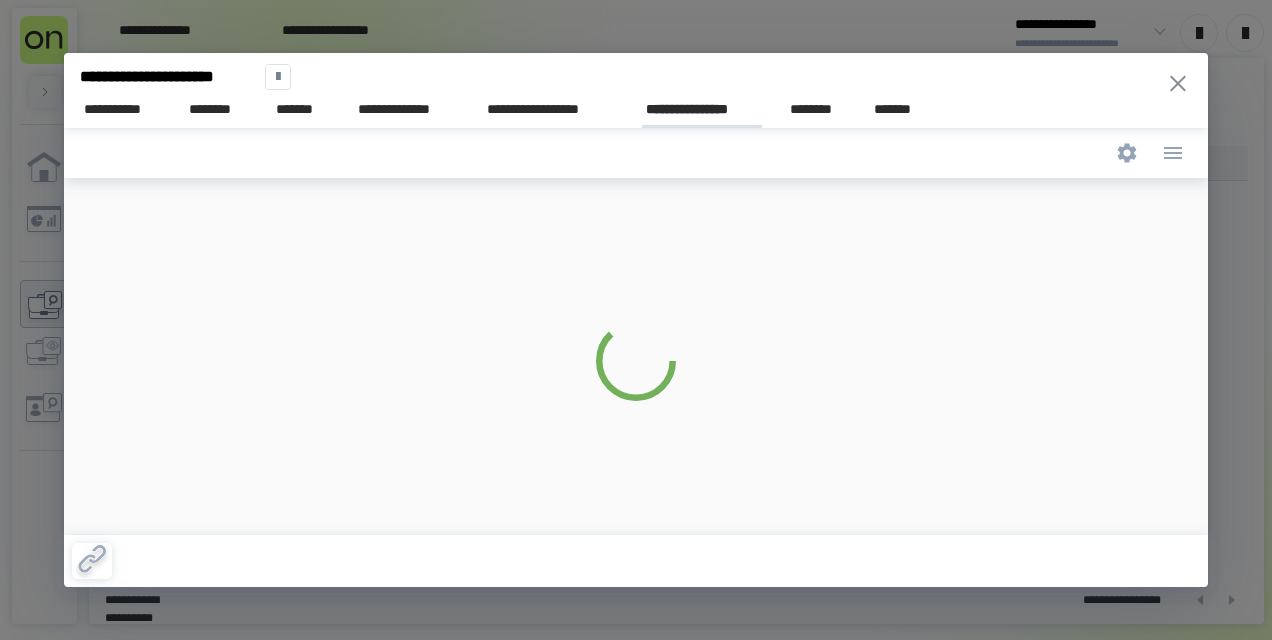 scroll, scrollTop: 0, scrollLeft: 0, axis: both 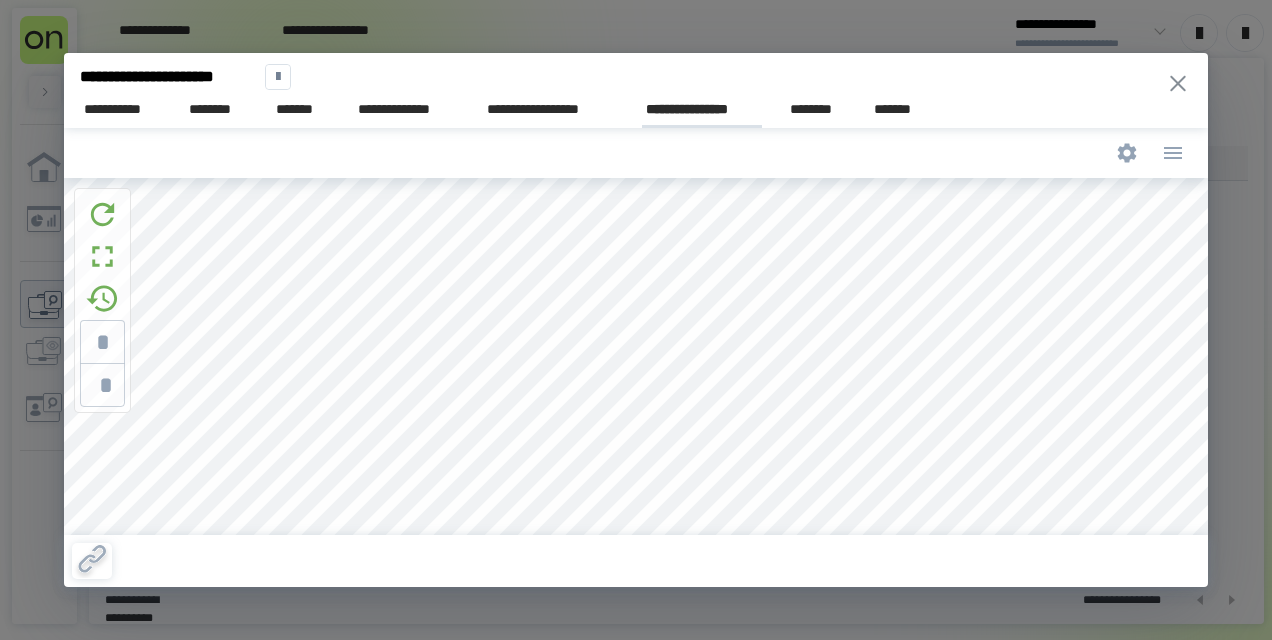 type 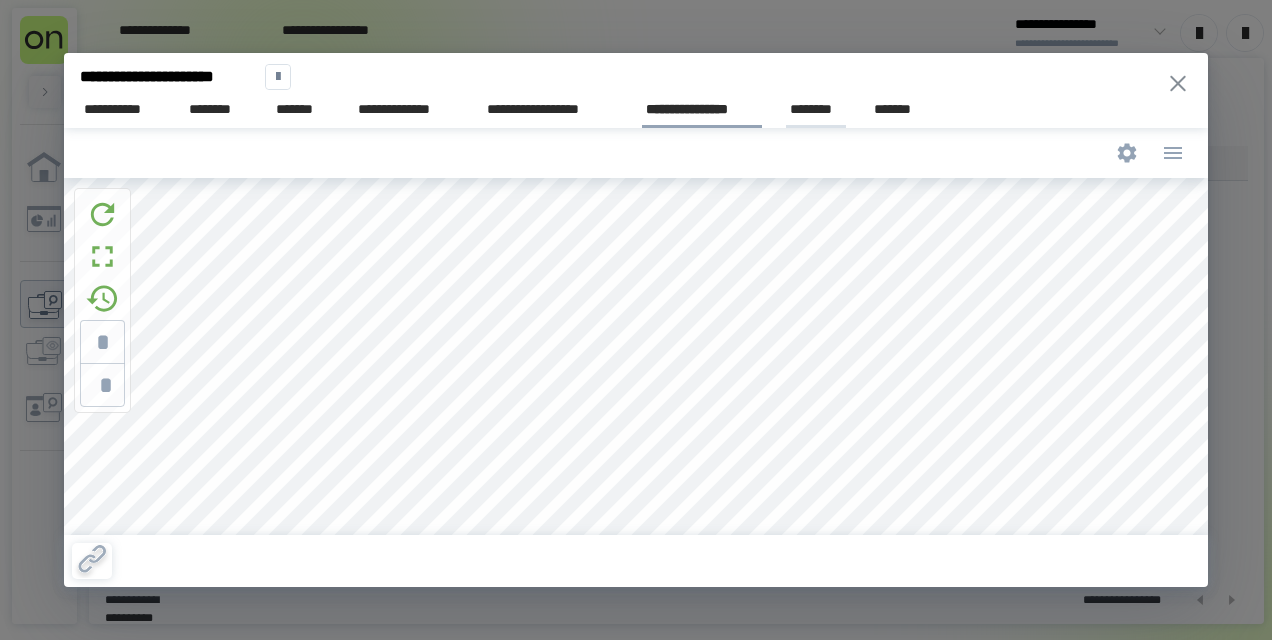 click on "********" at bounding box center [816, 109] 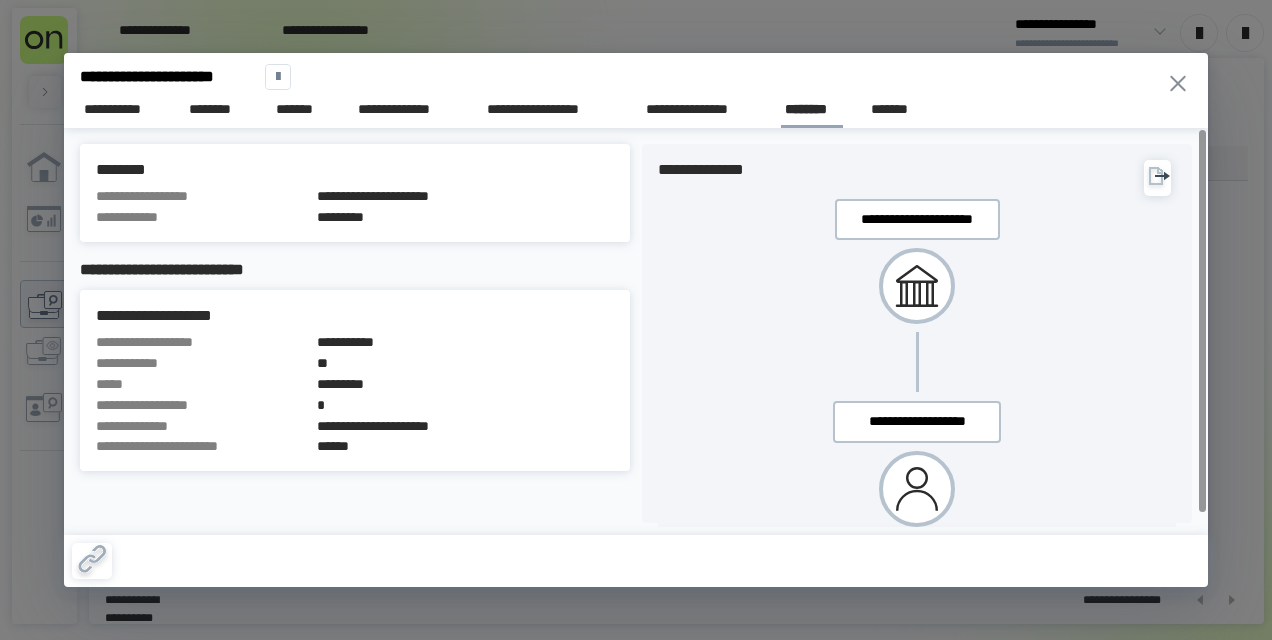 type 